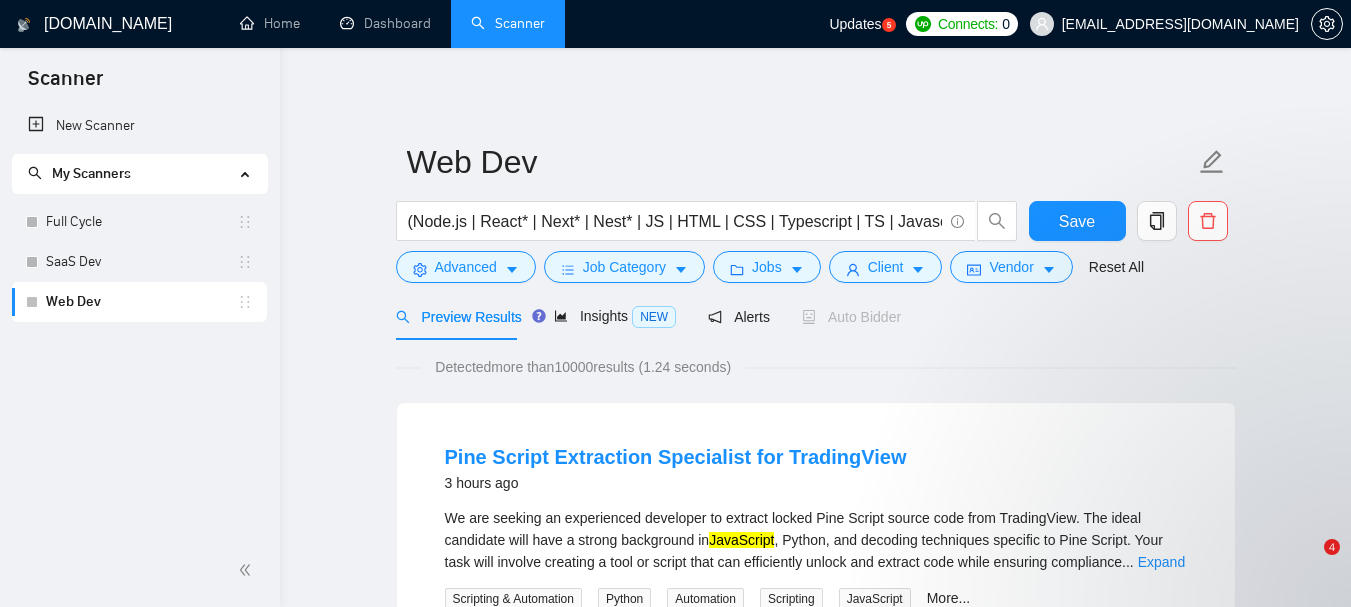 scroll, scrollTop: 0, scrollLeft: 0, axis: both 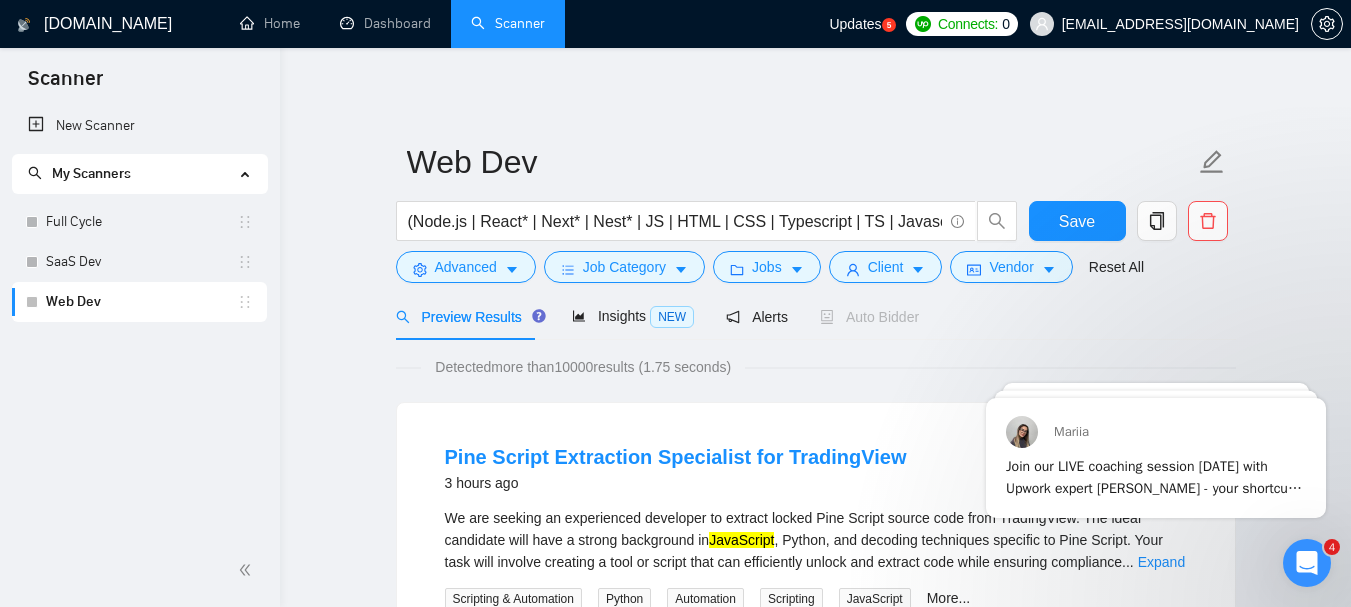 click 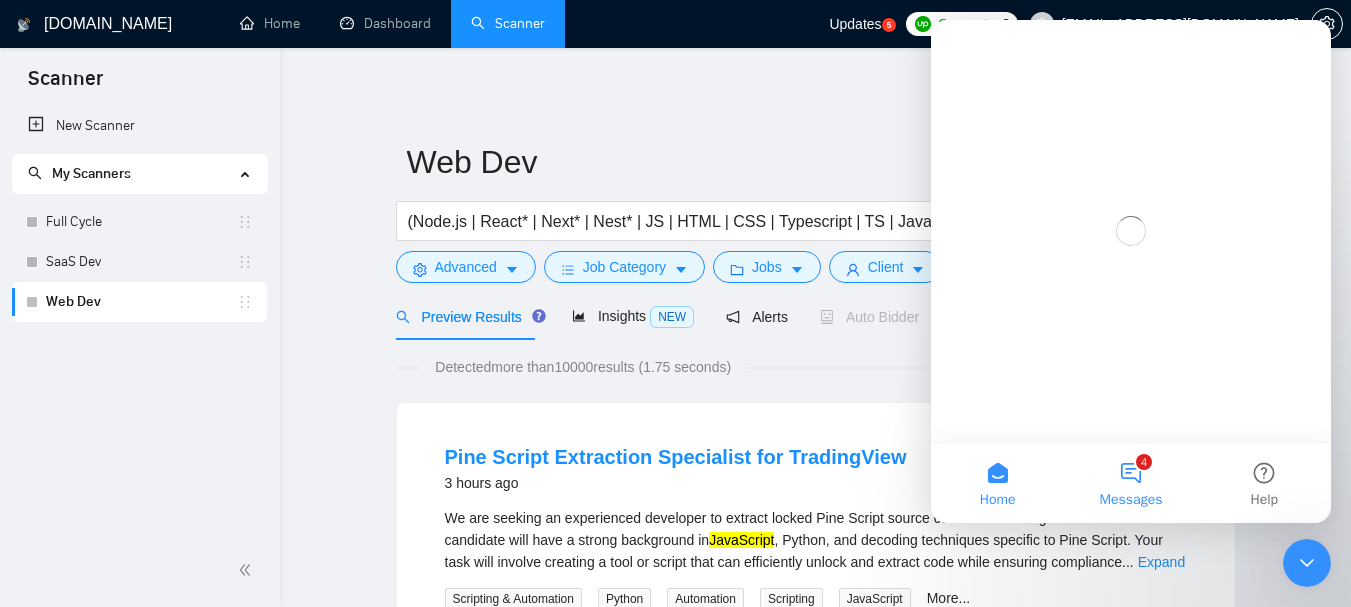 scroll, scrollTop: 0, scrollLeft: 0, axis: both 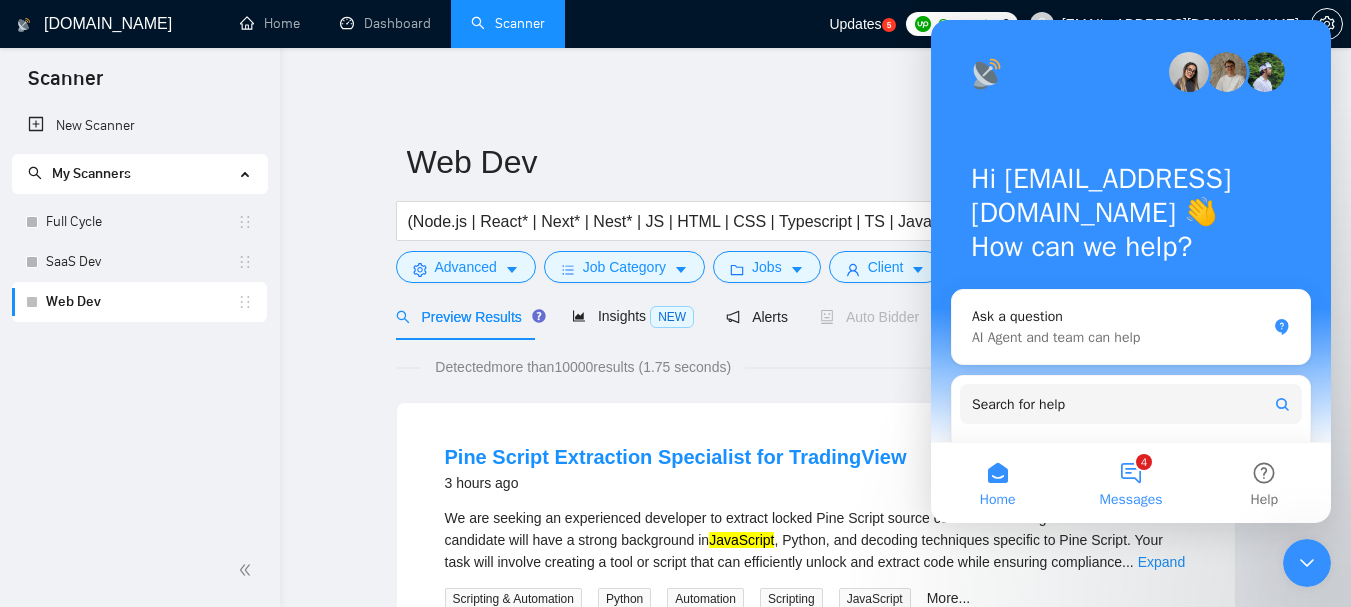 click on "4 Messages" at bounding box center (1130, 483) 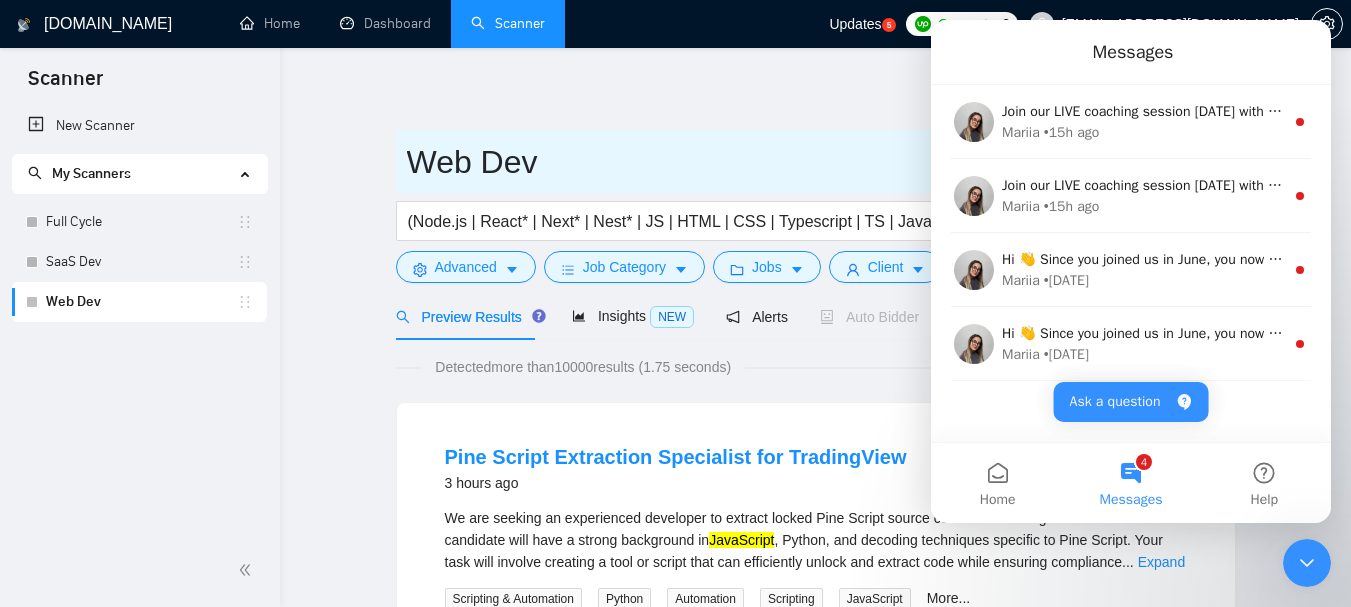 click on "Web Dev" at bounding box center (801, 162) 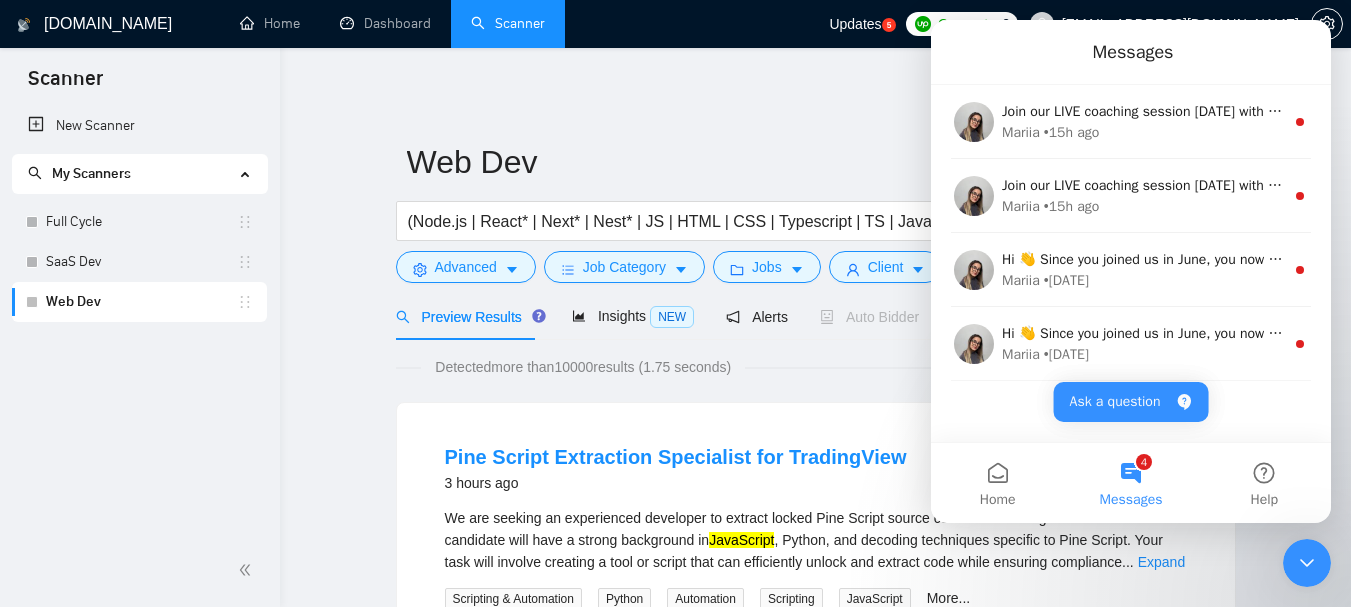 click on "GigRadar.io Home Dashboard Scanner Updates
5
Connects: 0 danynameua@gmail.com Web Dev (Node.js | React* | Next* | Nest* | JS | HTML | CSS | Typescript | TS | Javascript | MERN) Save Advanced   Job Category   Jobs   Client   Vendor   Reset All Preview Results Insights NEW Alerts Auto Bidder Detected  more than   10000  results   (1.75 seconds) Pine Script Extraction Specialist for TradingView 3 hours ago We are seeking an experienced developer to extract locked Pine Script source code from TradingView. The ideal candidate will have a strong background in  JavaScript , Python, and decoding techniques specific to Pine Script. Your task will involve creating a tool or script that can efficiently unlock and extract code while ensuring compliance ... Expand Scripting & Automation Python Automation Scripting JavaScript More... 📡   77% GigRadar Score   $30 - $60 Hourly Everyone Talent Preference Expert Experience Level Less than 30 hrs/week Hourly Load Duration" at bounding box center (815, 2490) 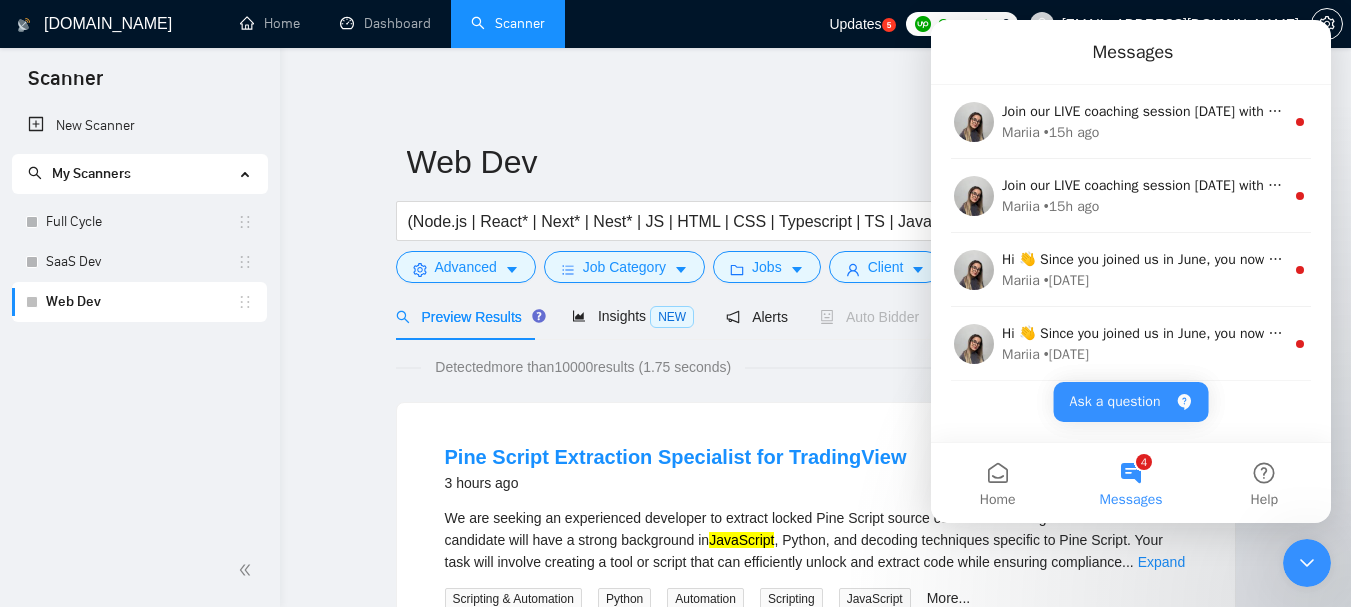 click on "GigRadar.io Home Dashboard Scanner Updates
5
Connects: 0 danynameua@gmail.com Web Dev (Node.js | React* | Next* | Nest* | JS | HTML | CSS | Typescript | TS | Javascript | MERN) Save Advanced   Job Category   Jobs   Client   Vendor   Reset All Preview Results Insights NEW Alerts Auto Bidder Detected  more than   10000  results   (1.75 seconds) Pine Script Extraction Specialist for TradingView 3 hours ago We are seeking an experienced developer to extract locked Pine Script source code from TradingView. The ideal candidate will have a strong background in  JavaScript , Python, and decoding techniques specific to Pine Script. Your task will involve creating a tool or script that can efficiently unlock and extract code while ensuring compliance ... Expand Scripting & Automation Python Automation Scripting JavaScript More... 📡   77% GigRadar Score   $30 - $60 Hourly Everyone Talent Preference Expert Experience Level Less than 30 hrs/week Hourly Load Duration" at bounding box center (815, 2490) 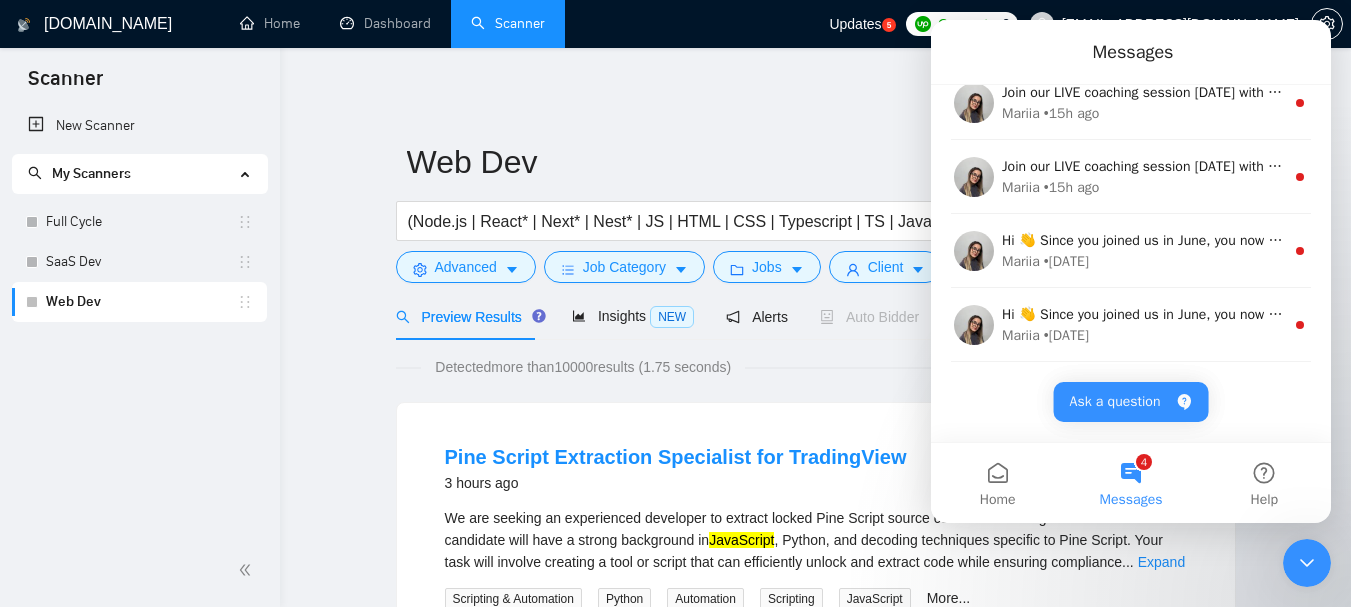 scroll, scrollTop: 0, scrollLeft: 0, axis: both 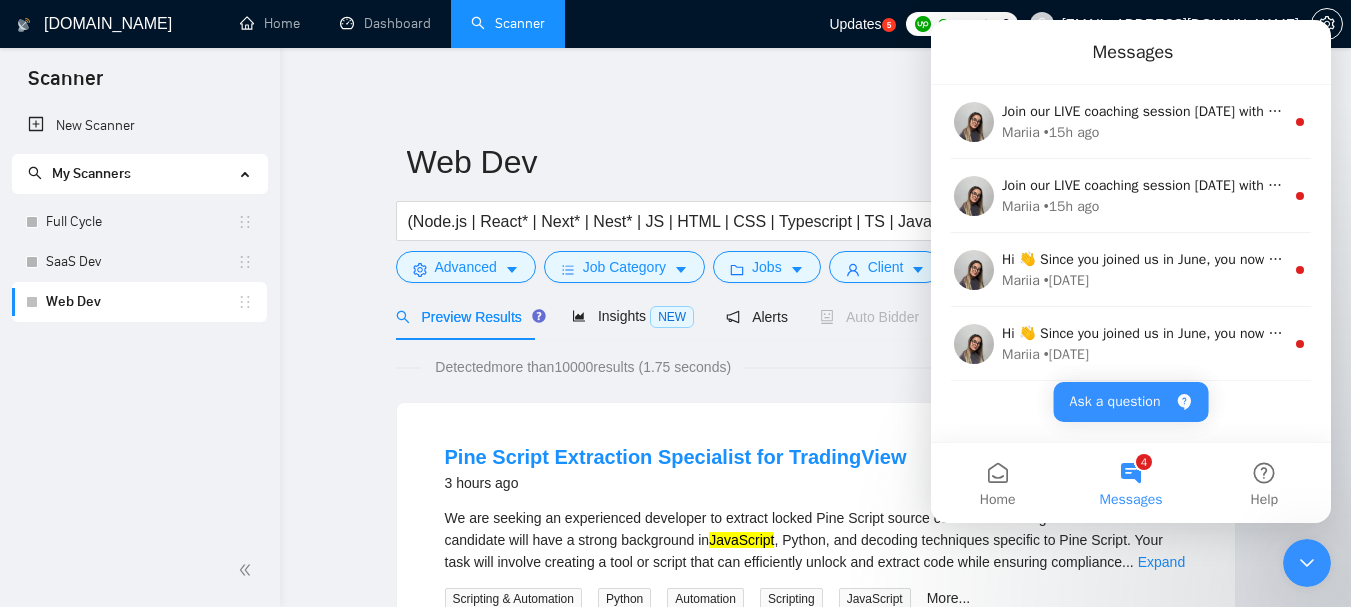 click on "Web Dev (Node.js | React* | Next* | Nest* | JS | HTML | CSS | Typescript | TS | Javascript | MERN) Save Advanced   Job Category   Jobs   Client   Vendor   Reset All Preview Results Insights NEW Alerts Auto Bidder Detected  more than   10000  results   (1.75 seconds) Pine Script Extraction Specialist for TradingView 3 hours ago We are seeking an experienced developer to extract locked Pine Script source code from TradingView. The ideal candidate will have a strong background in  JavaScript , Python, and decoding techniques specific to Pine Script. Your task will involve creating a tool or script that can efficiently unlock and extract code while ensuring compliance ... Expand Scripting & Automation Python Automation Scripting JavaScript More... 📡   77% GigRadar Score   $30 - $60 Hourly Everyone Talent Preference Expert Experience Level Less than 30 hrs/week Hourly Load 1 to 3 months Duration   United States Country $ 32.8k Total Spent $21.81 Avg Rate Paid 100-499 Company Size Verified Payment Verified 4.93" at bounding box center [816, 2453] 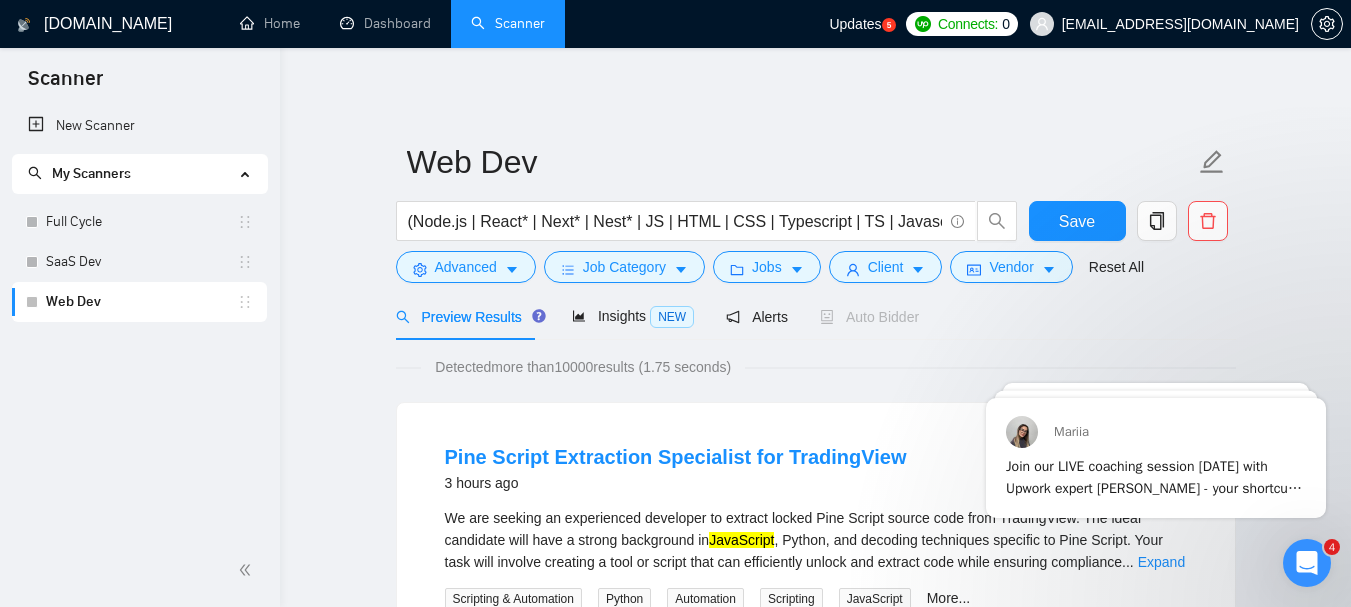 scroll, scrollTop: 0, scrollLeft: 0, axis: both 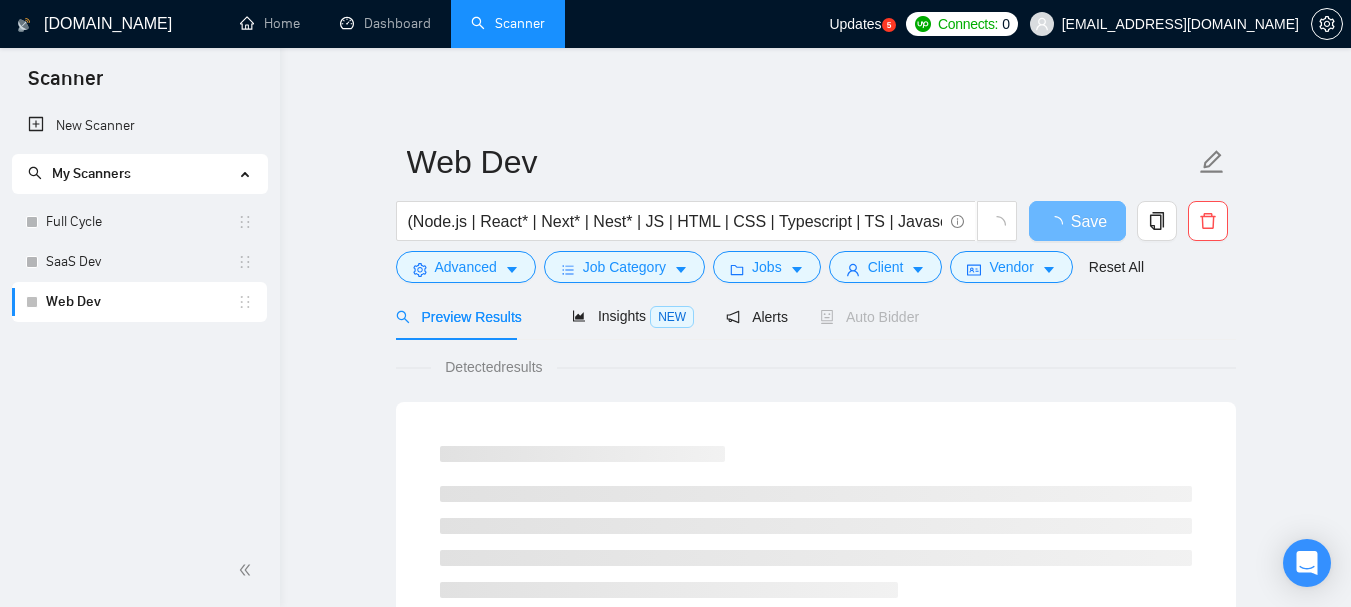 click on "Web Dev (Node.js | React* | Next* | Nest* | JS | HTML | CSS | Typescript | TS | Javascript | MERN) Save Advanced   Job Category   Jobs   Client   Vendor   Reset All Preview Results Insights NEW Alerts Auto Bidder Detected   results" at bounding box center (815, 914) 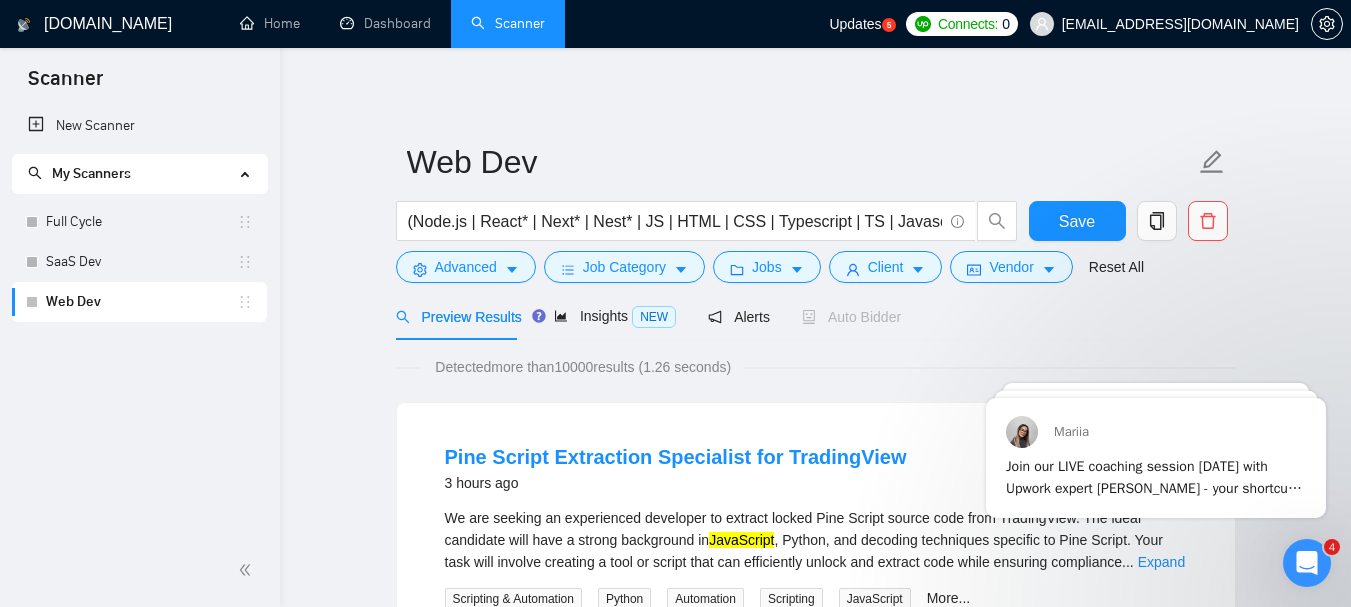 scroll, scrollTop: 0, scrollLeft: 0, axis: both 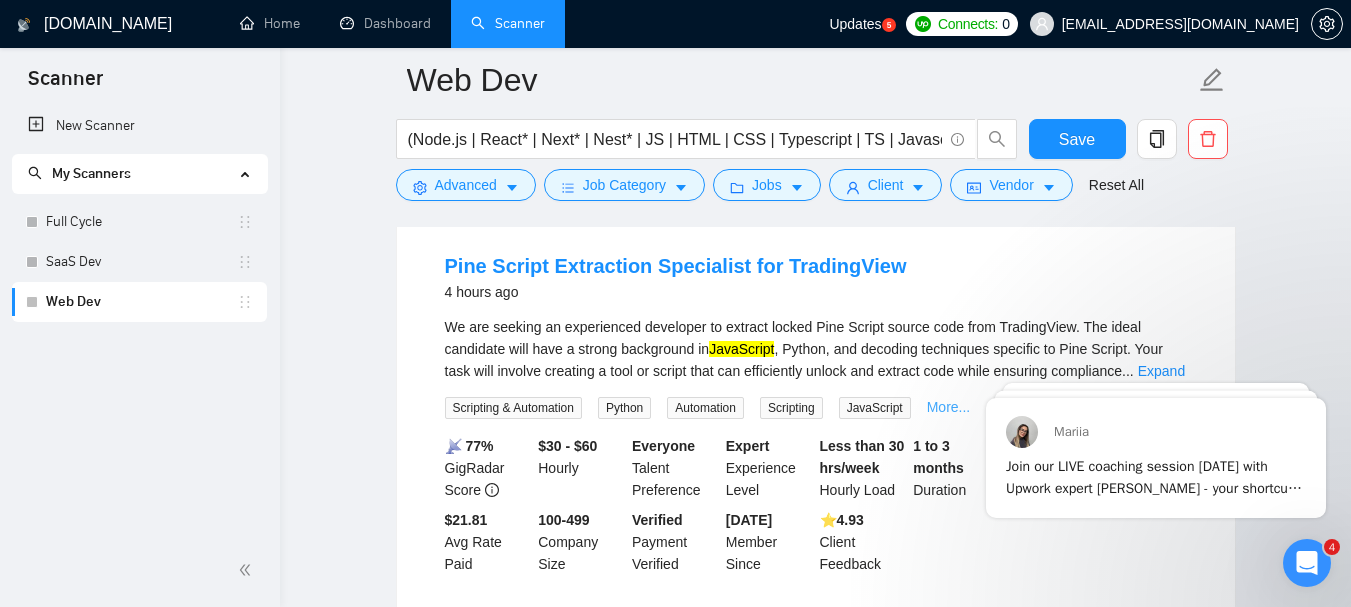 click on "More..." at bounding box center [949, 407] 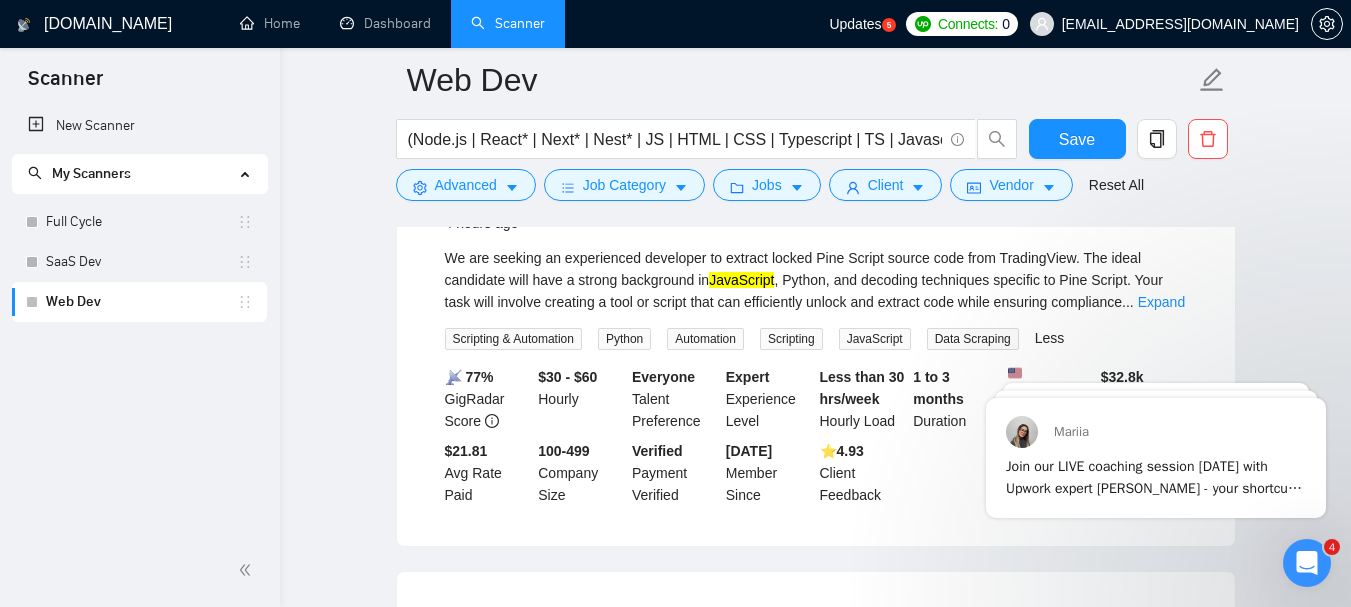 scroll, scrollTop: 275, scrollLeft: 0, axis: vertical 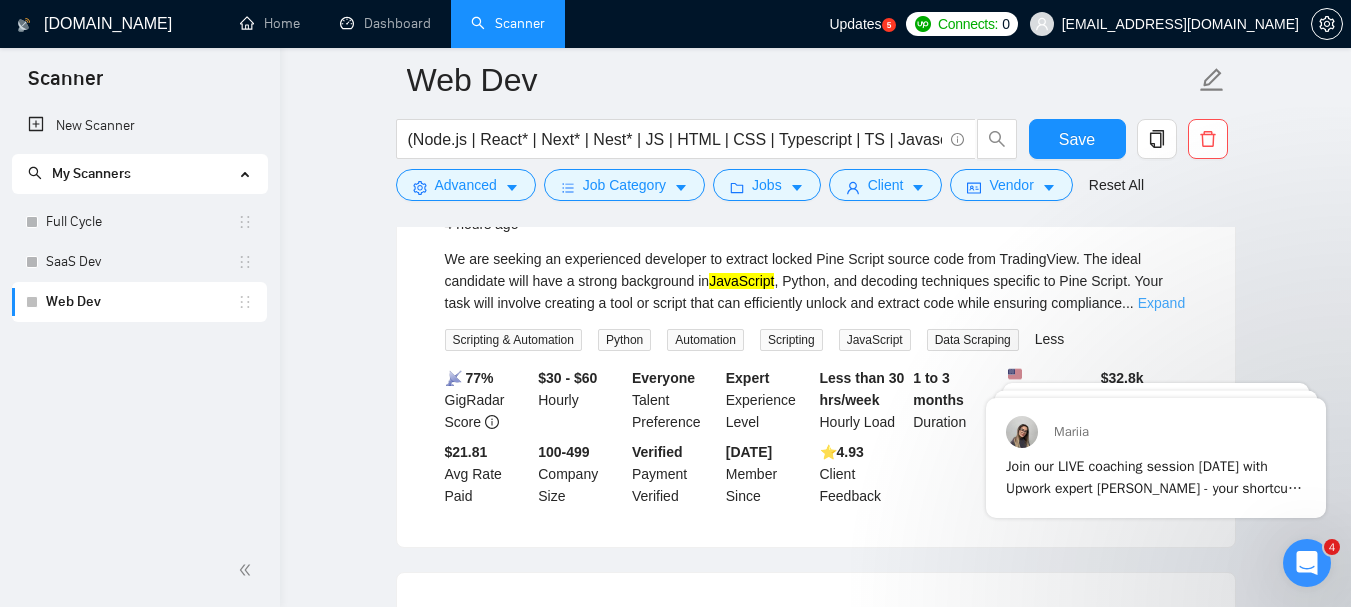 click on "Expand" at bounding box center (1161, 303) 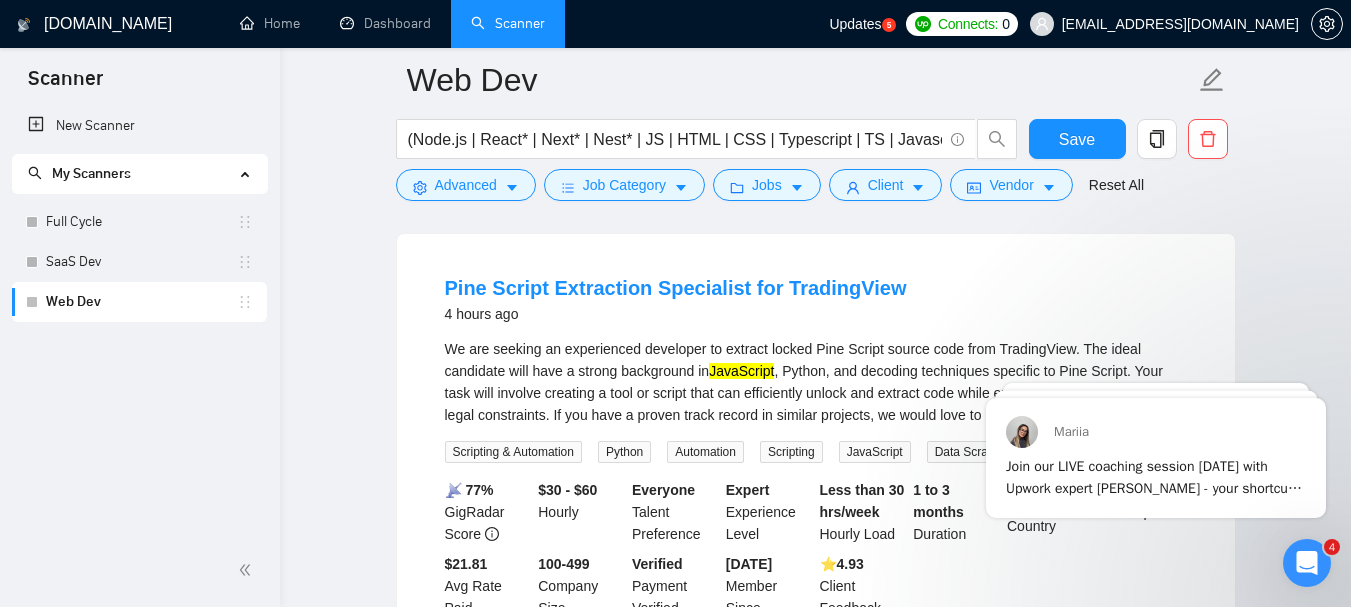 scroll, scrollTop: 182, scrollLeft: 0, axis: vertical 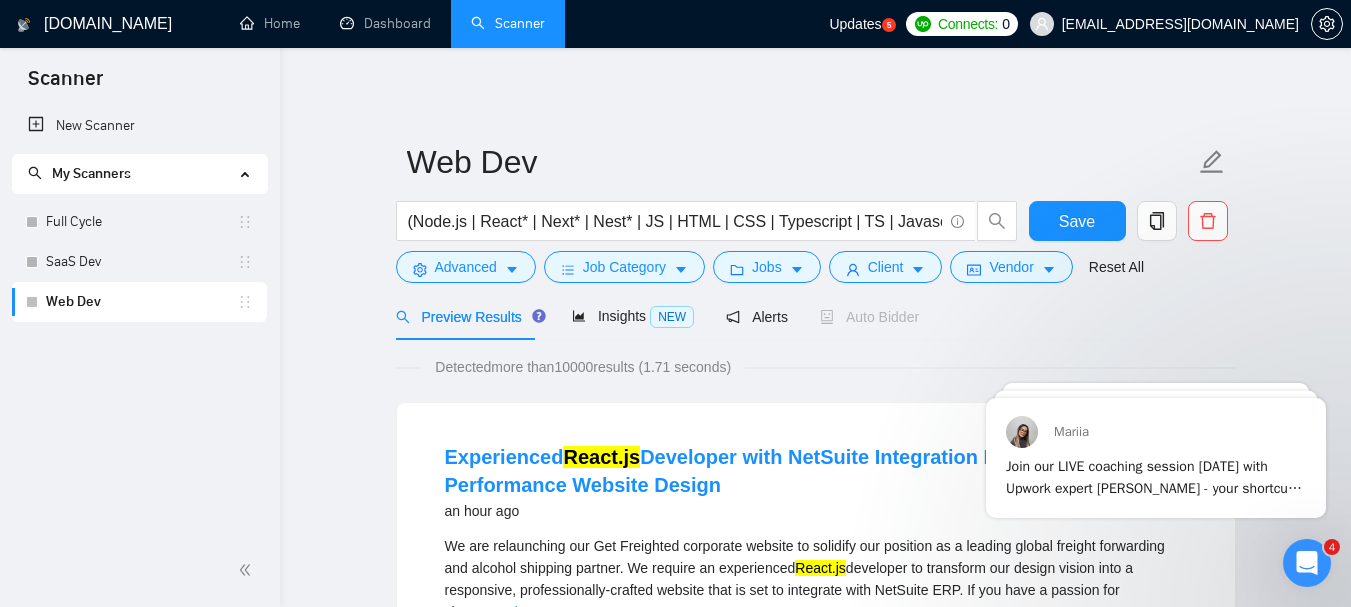 click on "Experienced  React.js  Developer with NetSuite Integration Exprience - High Performance Website Design an hour ago We are relaunching our Get Freighted corporate website to solidify our position as a leading global freight forwarding and alcohol shipping partner. We require an experienced  React.js  developer to transform our design vision into a responsive, professionally-crafted website that is set to integrate with NetSuite ERP. If you have a passion for cl ... Expand Full Stack Development Web Application Database Development SQL Transact-SQL More... 📡   60% GigRadar Score   $ 8500 Fixed-Price Everyone Talent Preference Expert Experience Level - Hourly Load 3 to 6 months Duration   Australia Country $ 46.9k Total Spent $28.44 Avg Rate Paid 1 Company Size Verified Payment Verified Dec, 2013 Member Since ⭐️  5.00 Client Feedback" at bounding box center (816, 629) 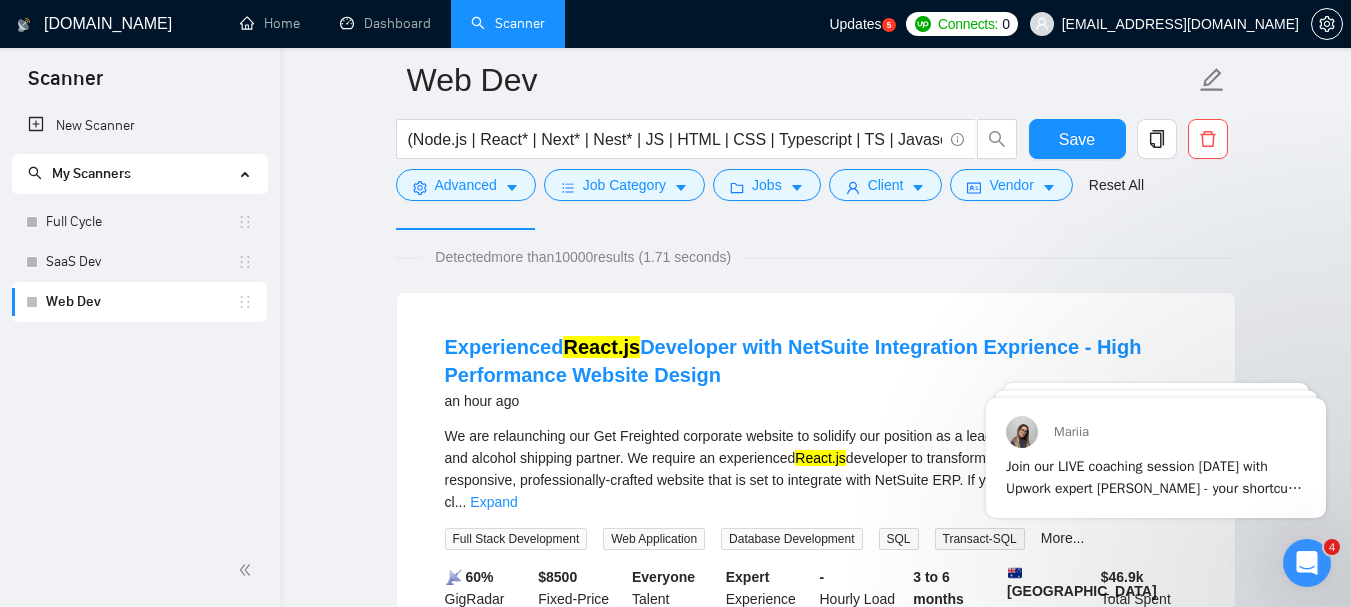 scroll, scrollTop: 0, scrollLeft: 0, axis: both 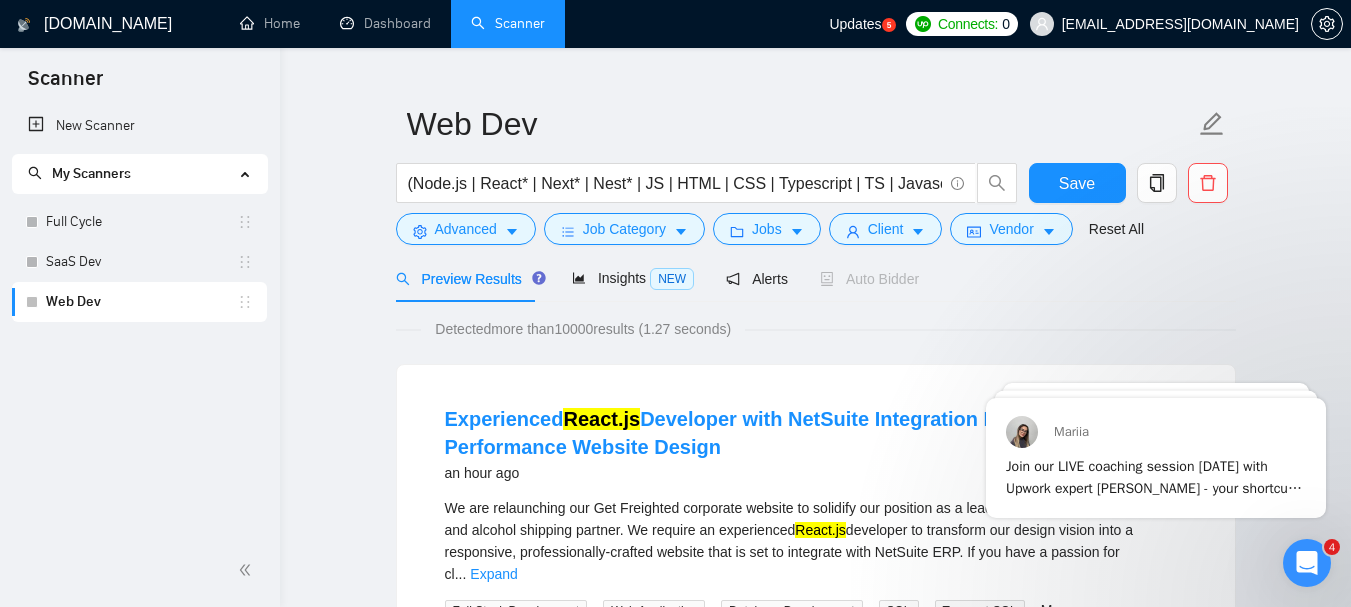 click on "Web Dev (Node.js | React* | Next* | Nest* | JS | HTML | CSS | Typescript | TS | Javascript | MERN) Save Advanced   Job Category   Jobs   Client   Vendor   Reset All Preview Results Insights NEW Alerts Auto Bidder Detected  more than   10000  results   (1.27 seconds) Experienced  React.js  Developer with NetSuite Integration Exprience - High Performance Website Design an hour ago We are relaunching our Get Freighted corporate website to solidify our position as a leading global freight forwarding and alcohol shipping partner. We require an experienced  React.js  developer to transform our design vision into a responsive, professionally-crafted website that is set to integrate with NetSuite ERP. If you have a passion for cl ... Expand Full Stack Development Web Application Database Development SQL Transact-SQL More... 📡   60% GigRadar Score   $ 8500 Fixed-Price Everyone Talent Preference Expert Experience Level - Hourly Load 3 to 6 months Duration   Australia Country $ 46.9k Total Spent $28.44 Avg Rate Paid" at bounding box center (815, 2429) 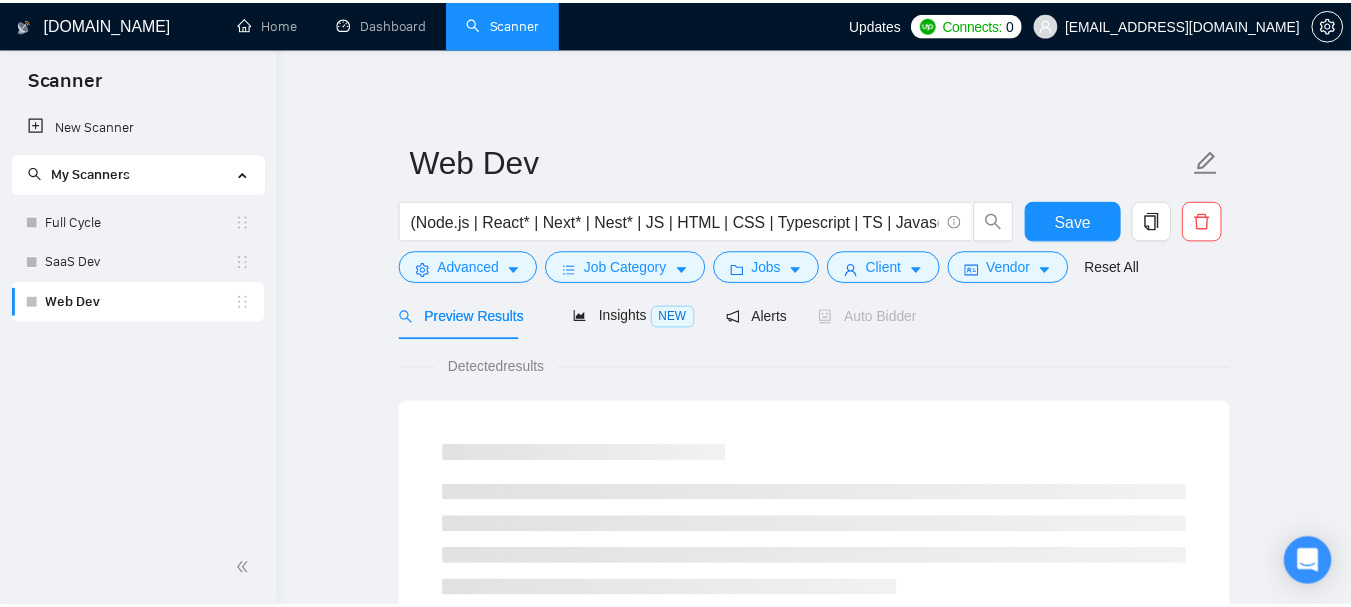scroll, scrollTop: 38, scrollLeft: 0, axis: vertical 